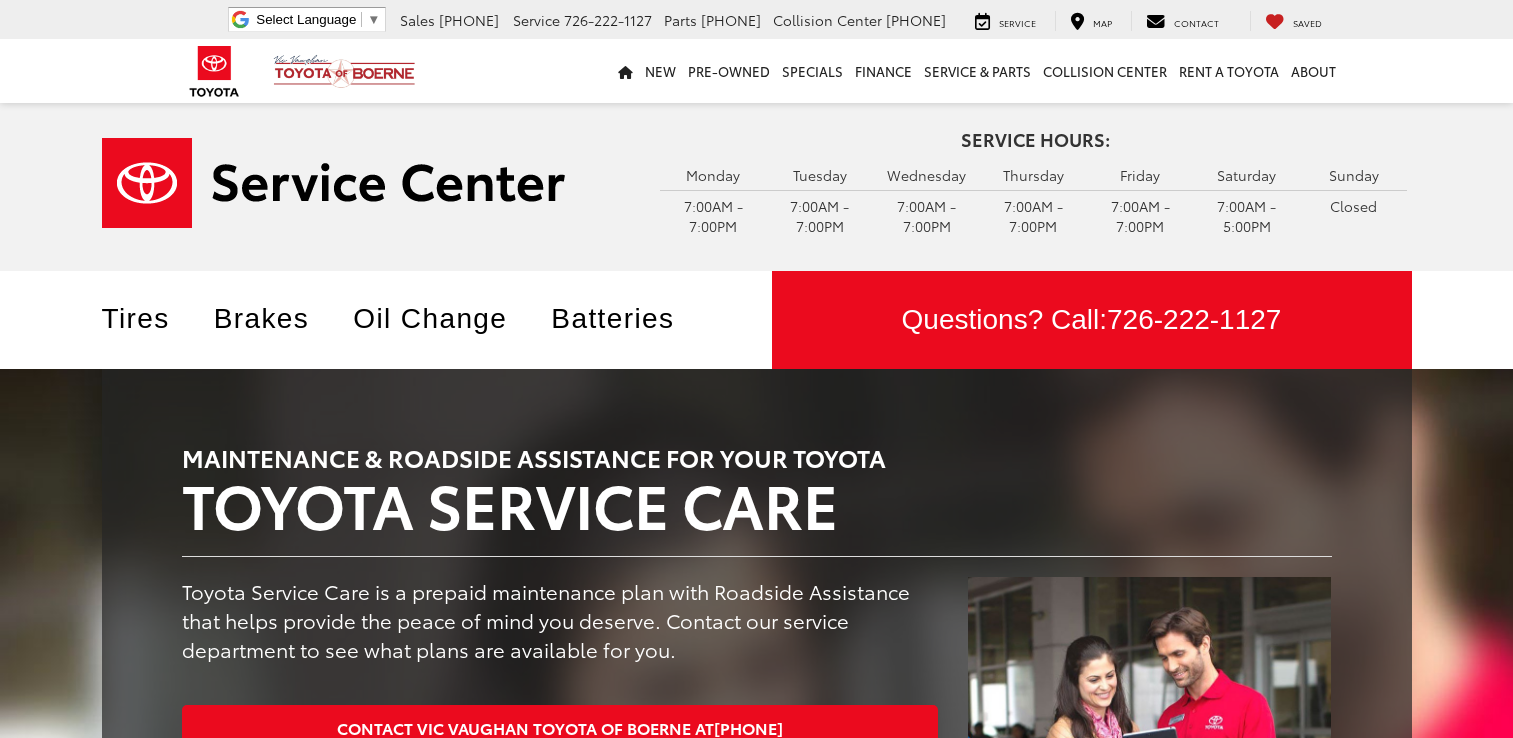 scroll, scrollTop: 0, scrollLeft: 0, axis: both 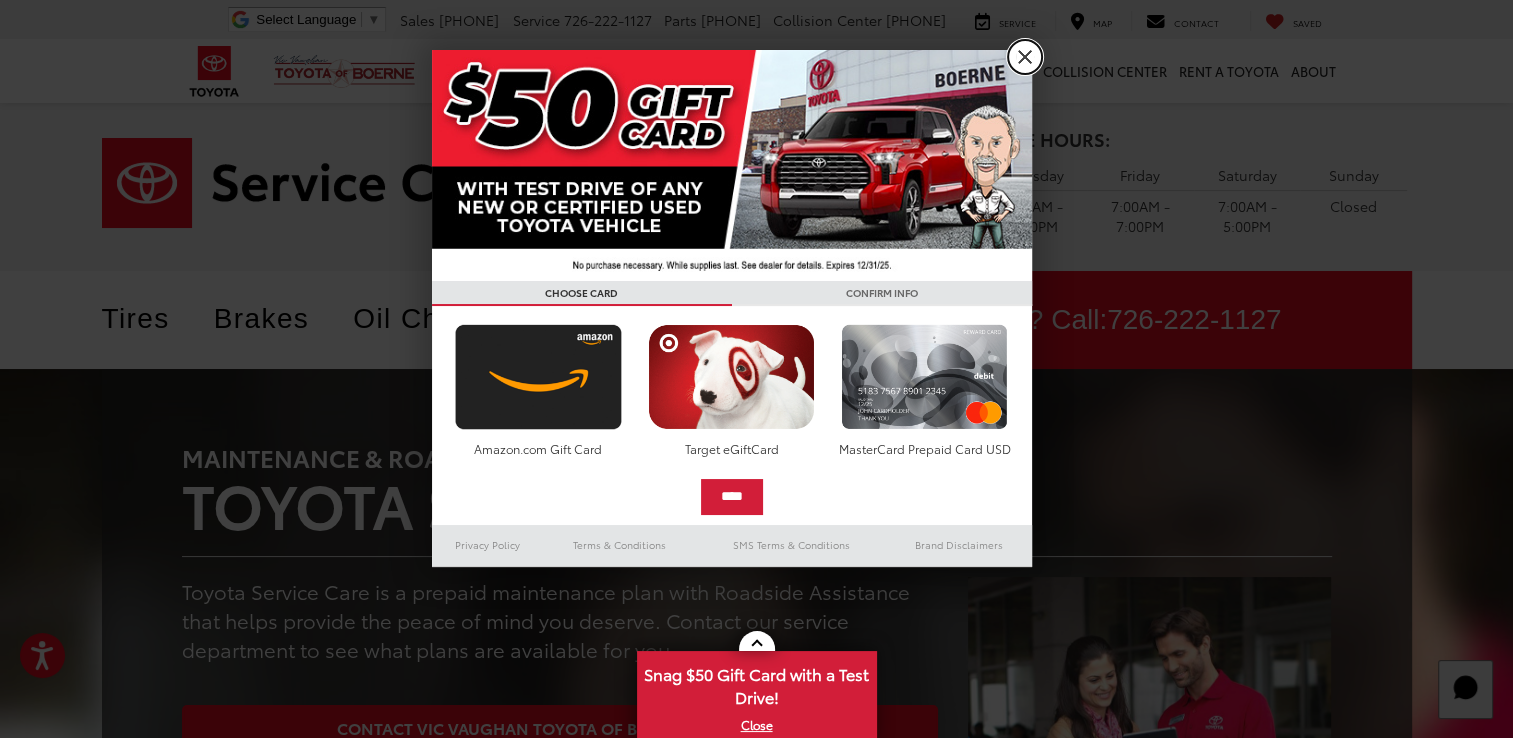 click on "X" at bounding box center (1025, 57) 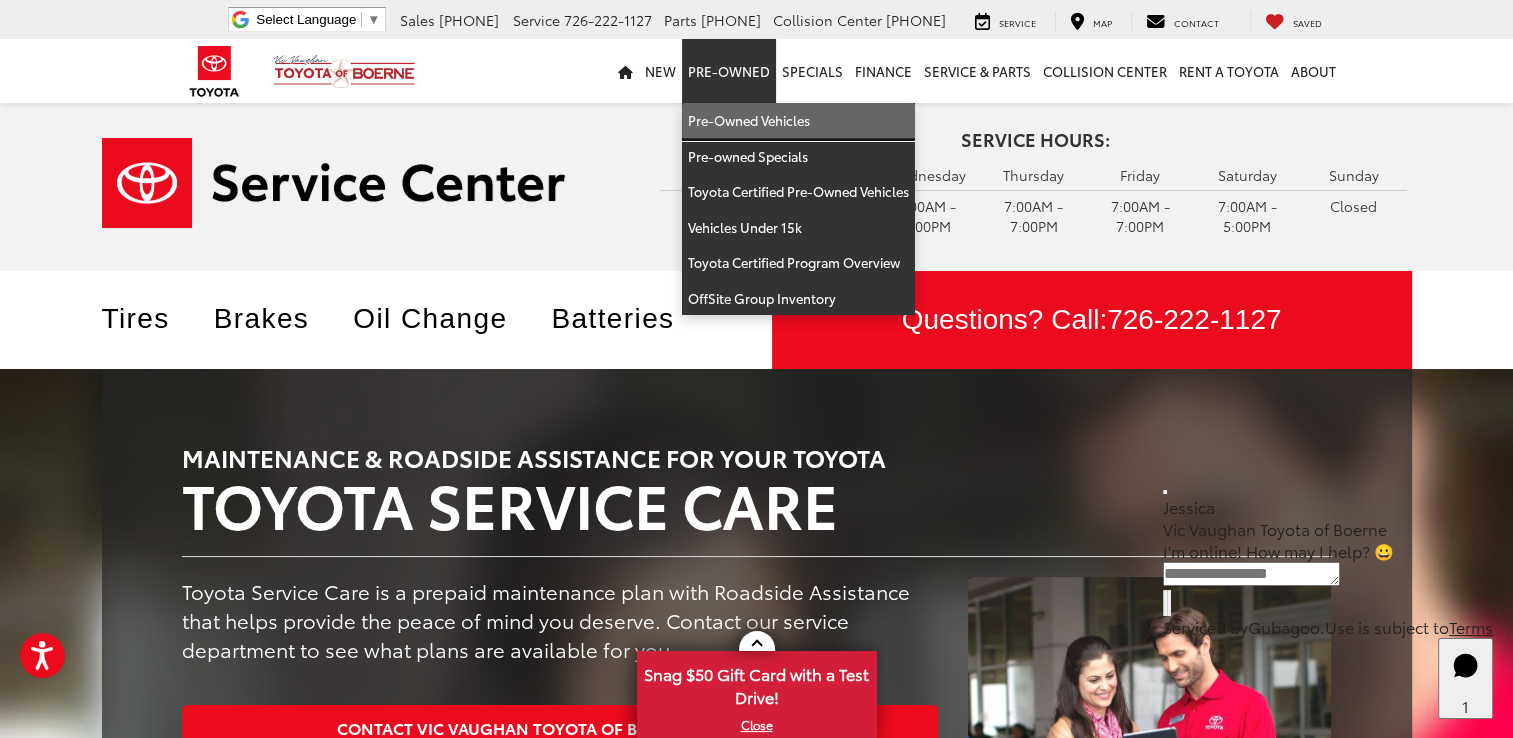 click on "Pre-Owned Vehicles" at bounding box center [798, 121] 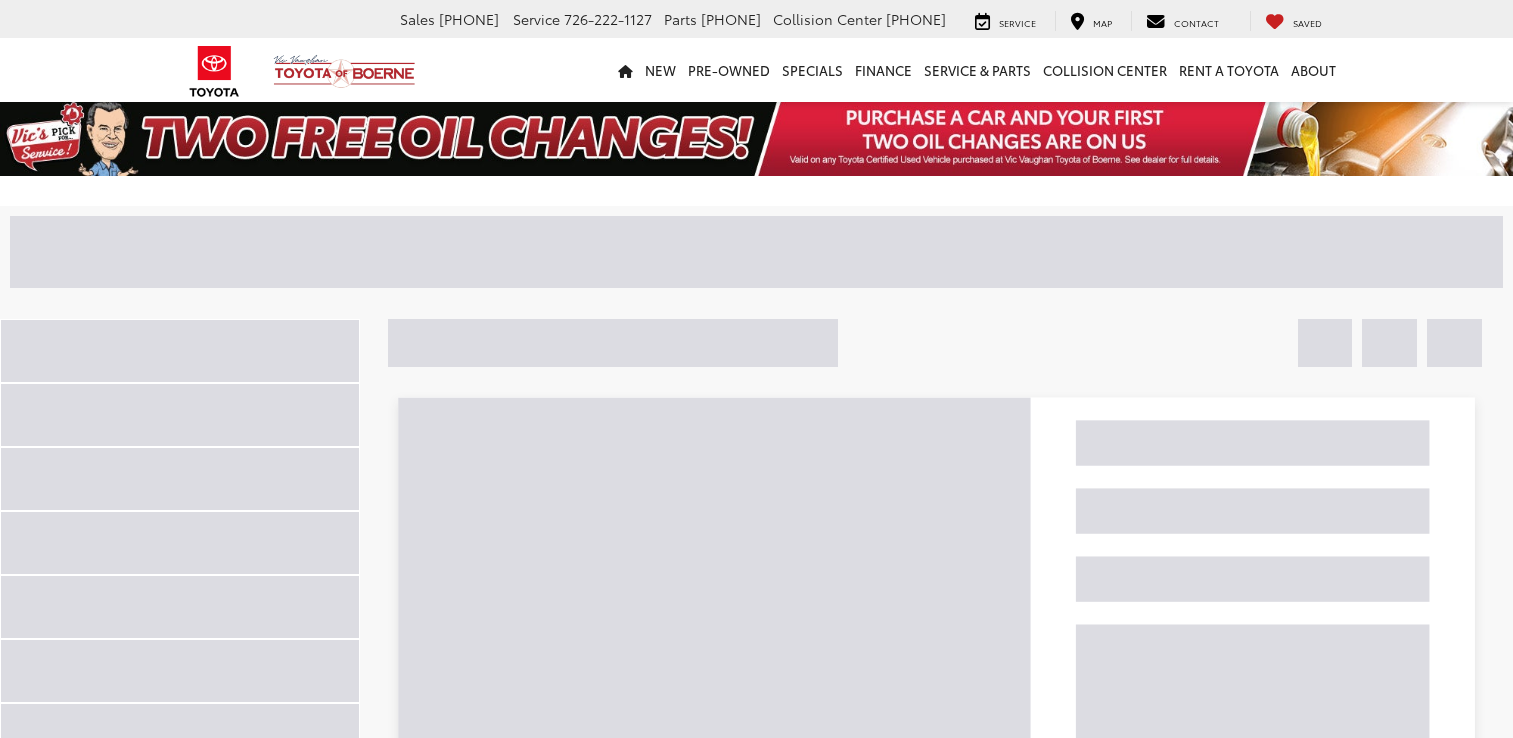 scroll, scrollTop: 0, scrollLeft: 0, axis: both 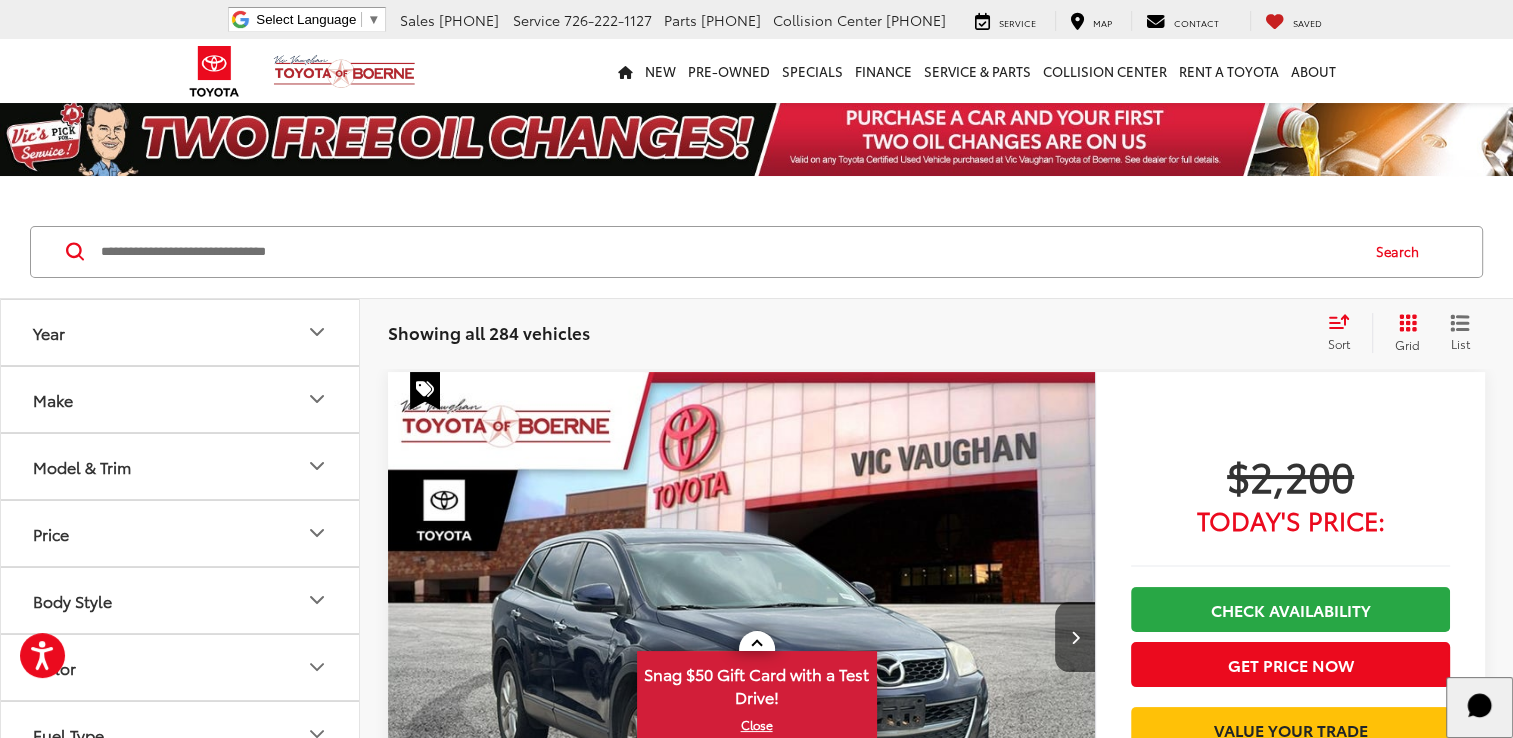 click 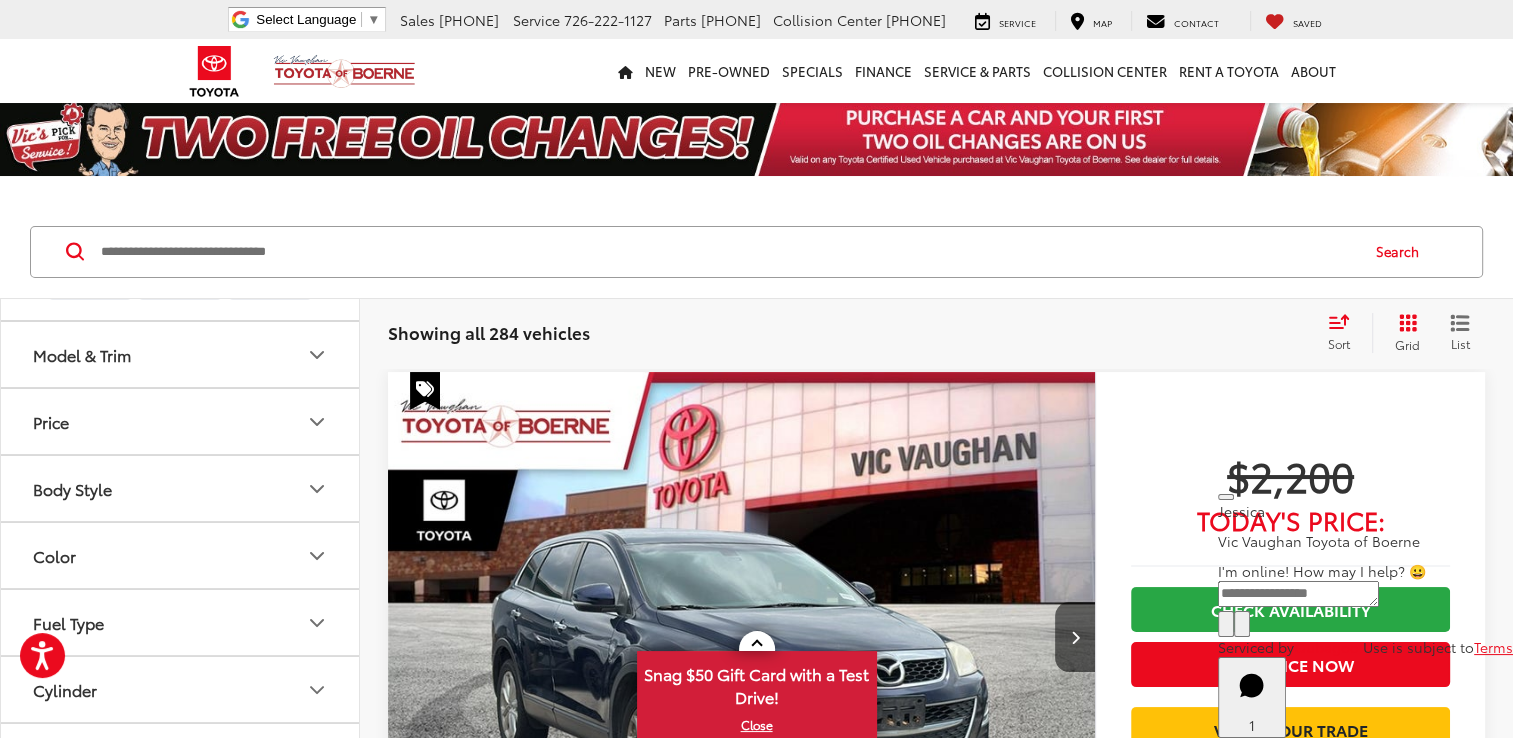 scroll, scrollTop: 588, scrollLeft: 0, axis: vertical 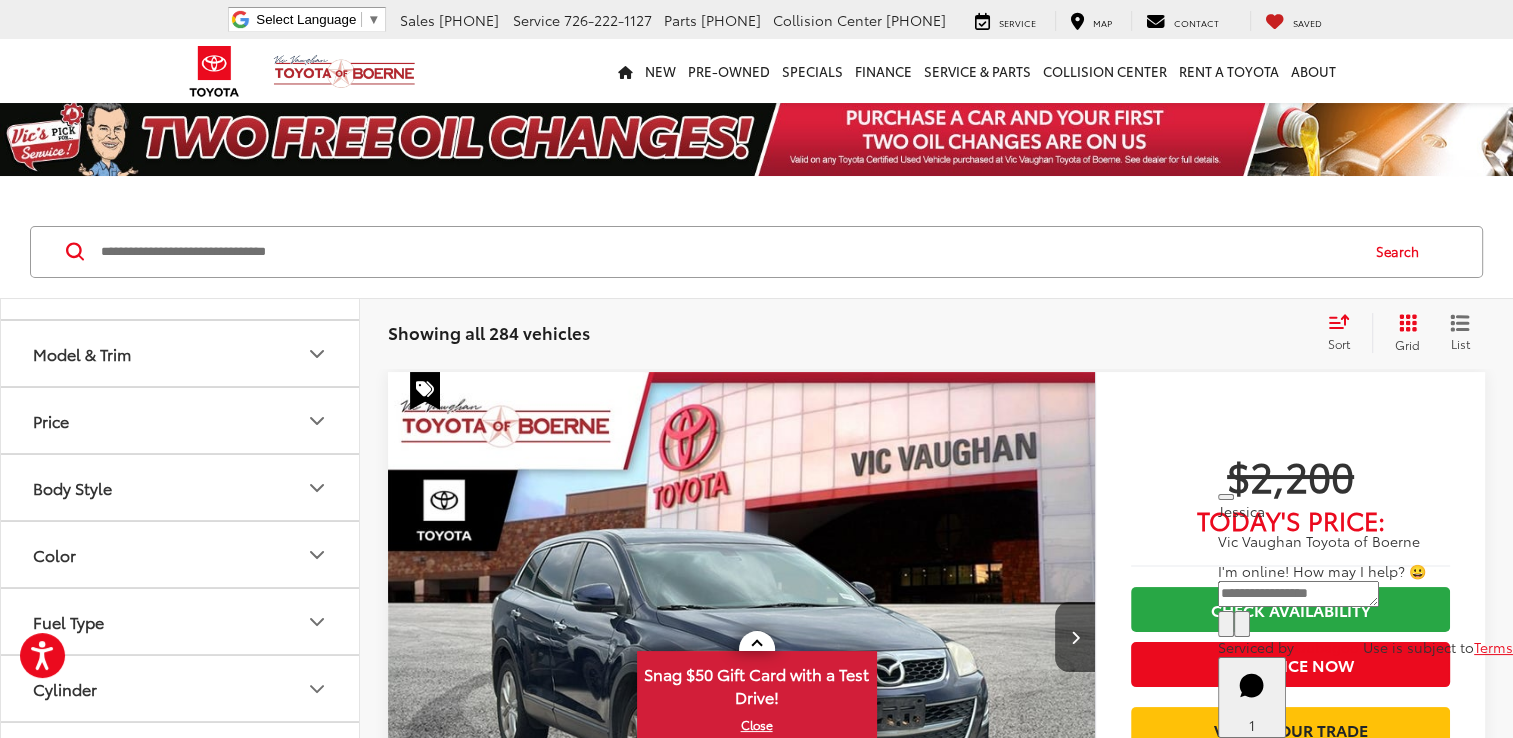 click at bounding box center [180, 253] 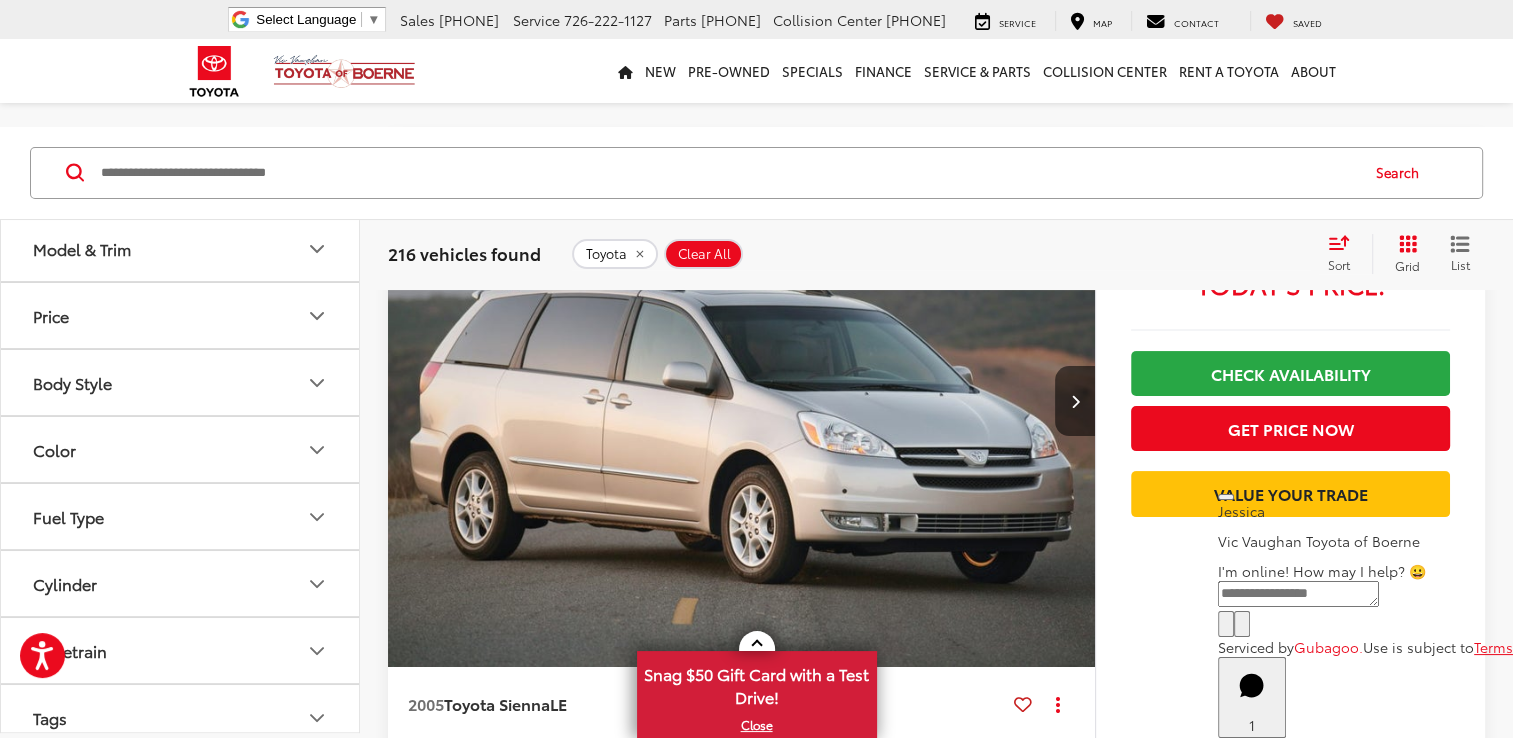 scroll, scrollTop: 352, scrollLeft: 0, axis: vertical 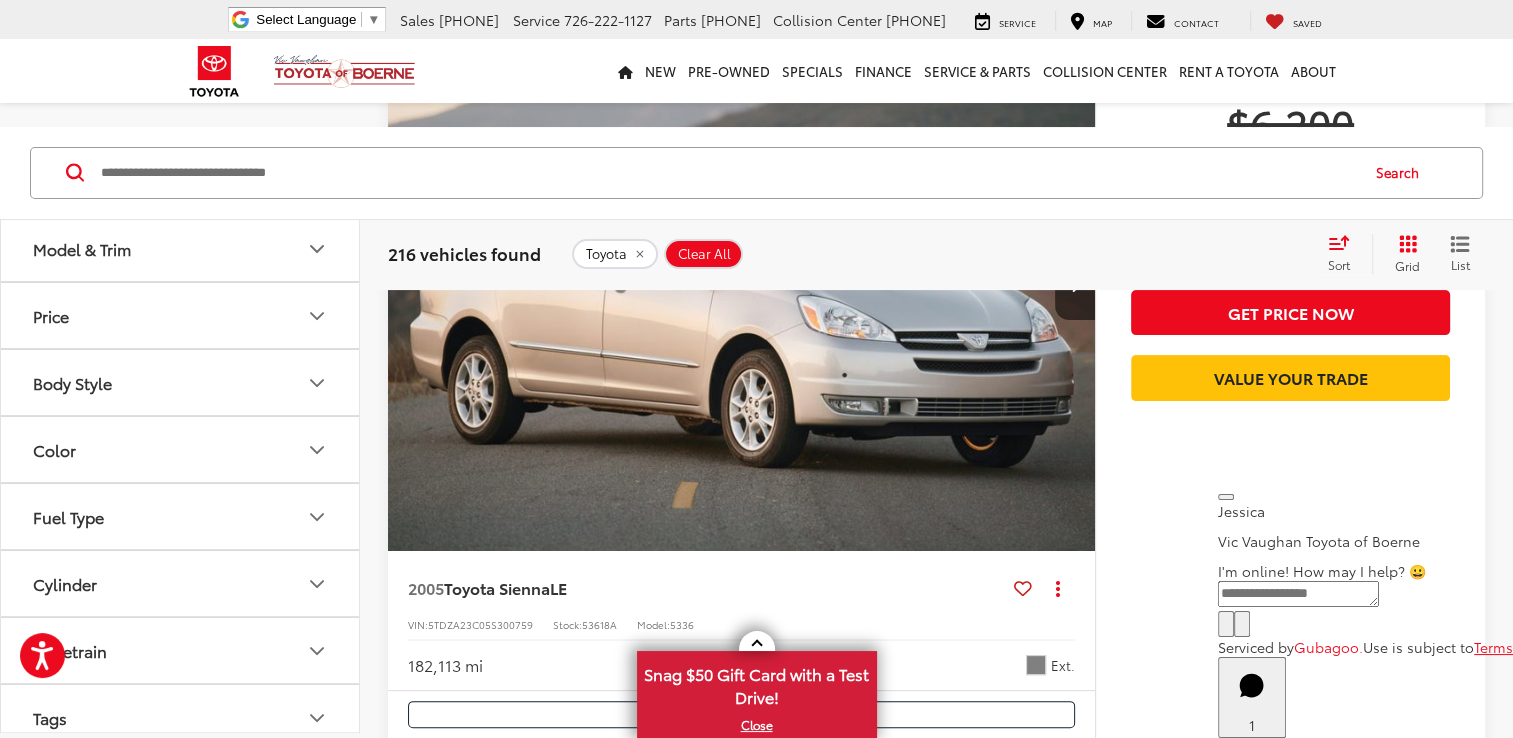 click on "Model & Trim" at bounding box center (181, 249) 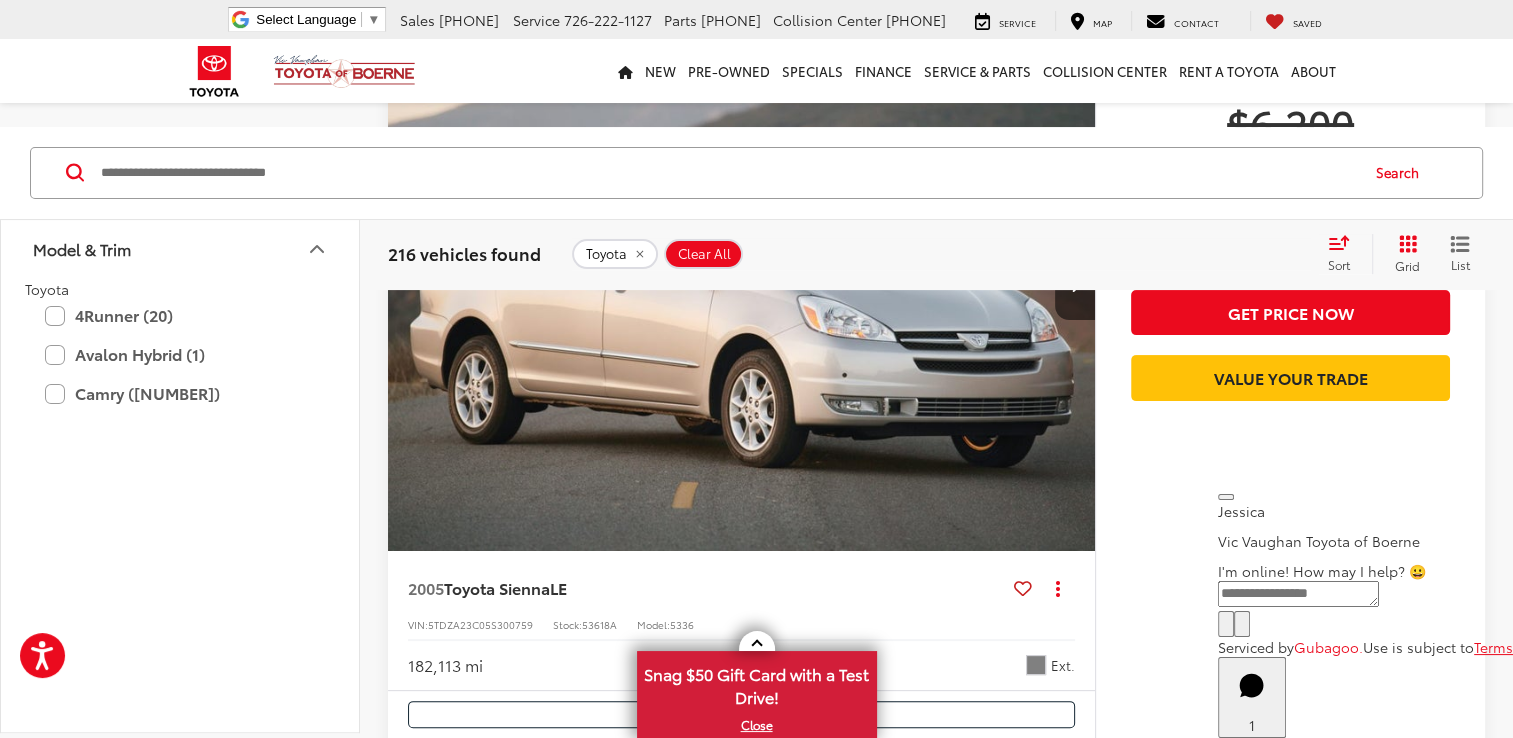 click on "Model & Trim" at bounding box center (181, 249) 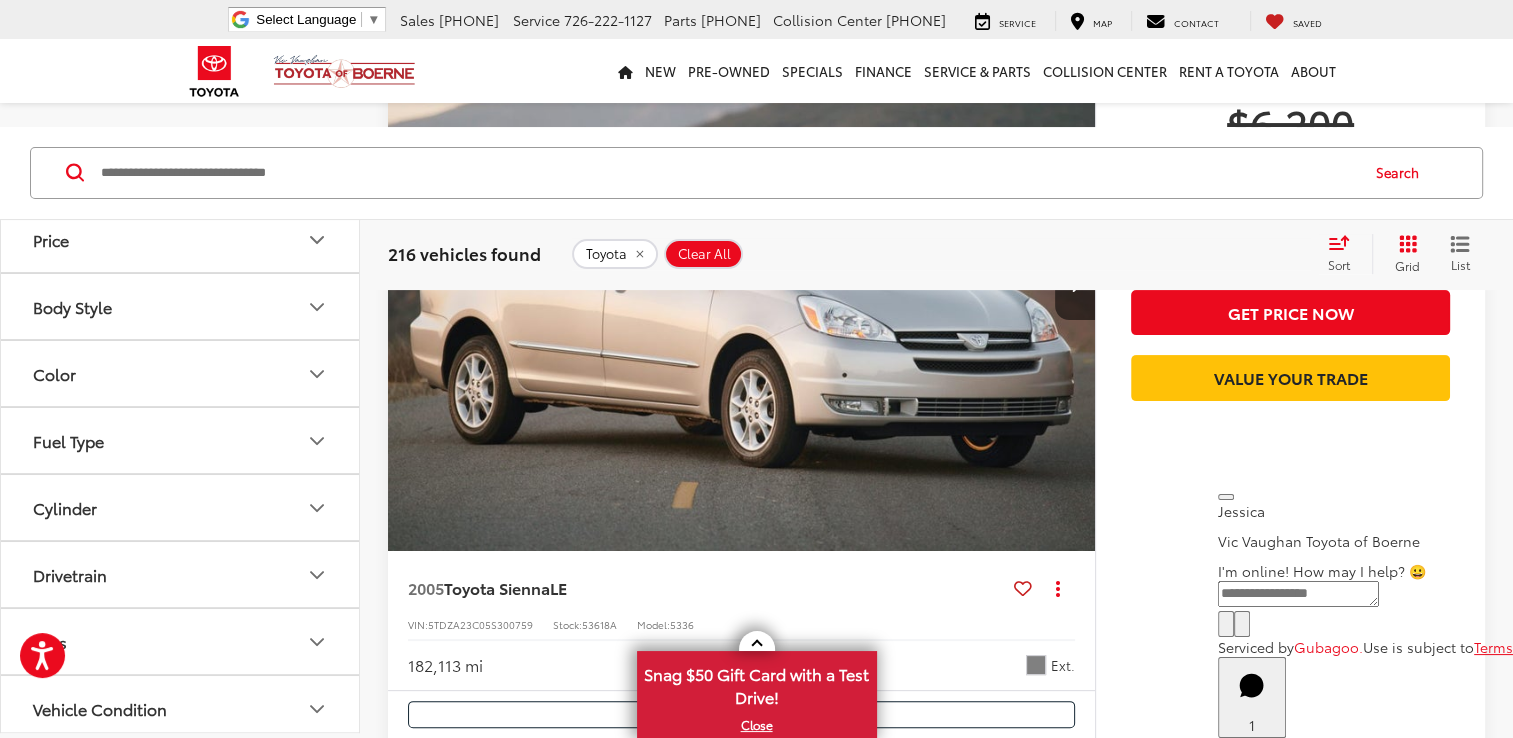 scroll, scrollTop: 668, scrollLeft: 0, axis: vertical 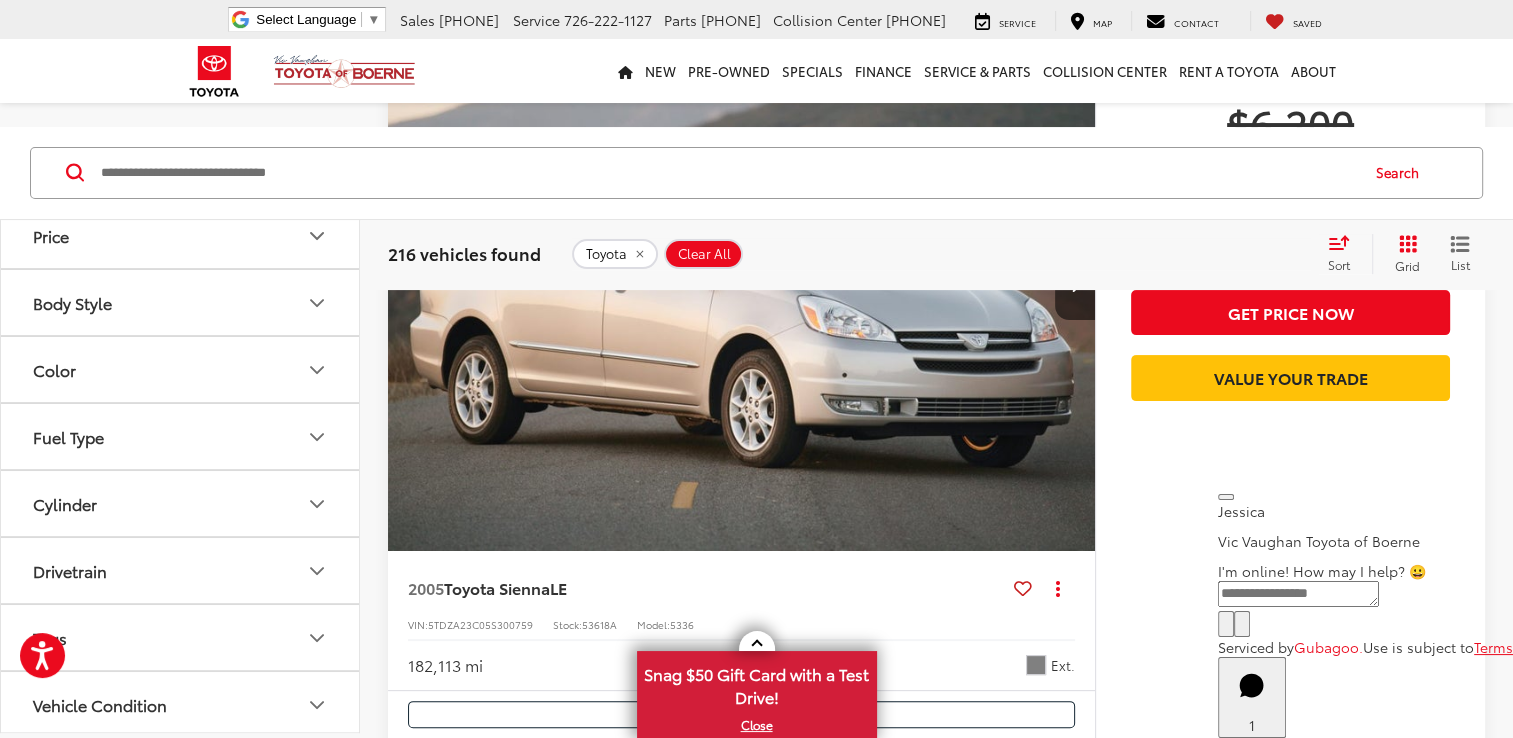 click on "Model & Trim" at bounding box center [181, 169] 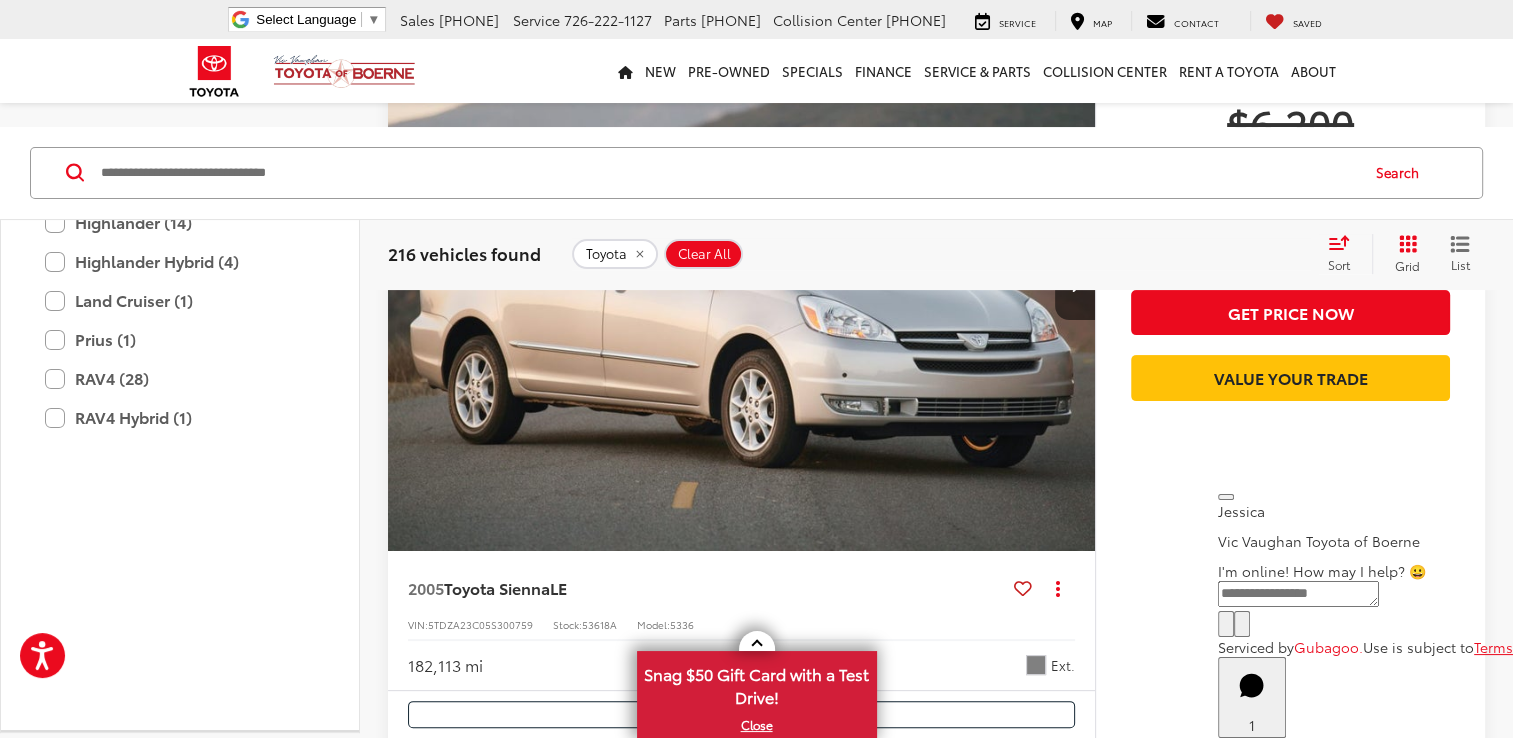 scroll, scrollTop: 1045, scrollLeft: 0, axis: vertical 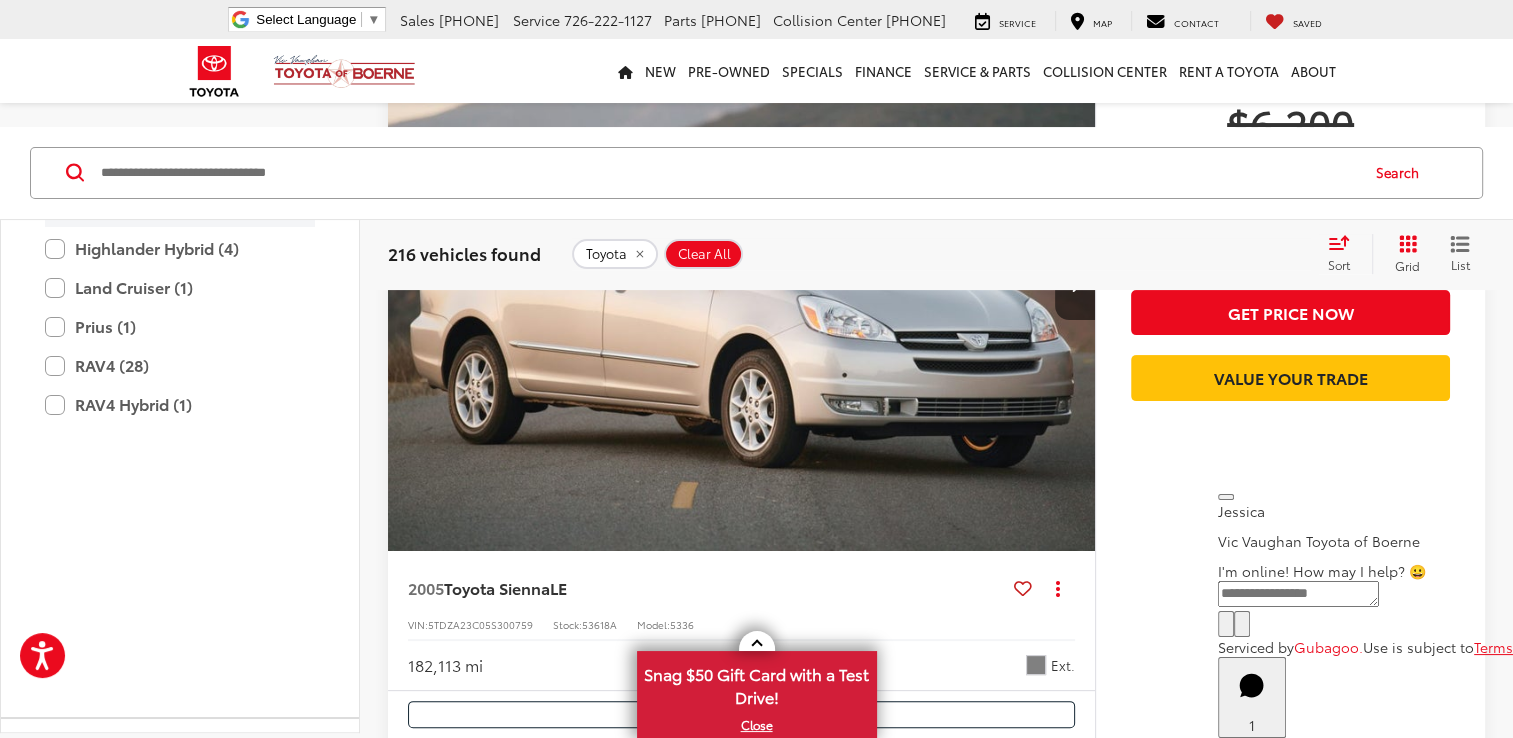 click on "Highlander (14)" at bounding box center (180, 209) 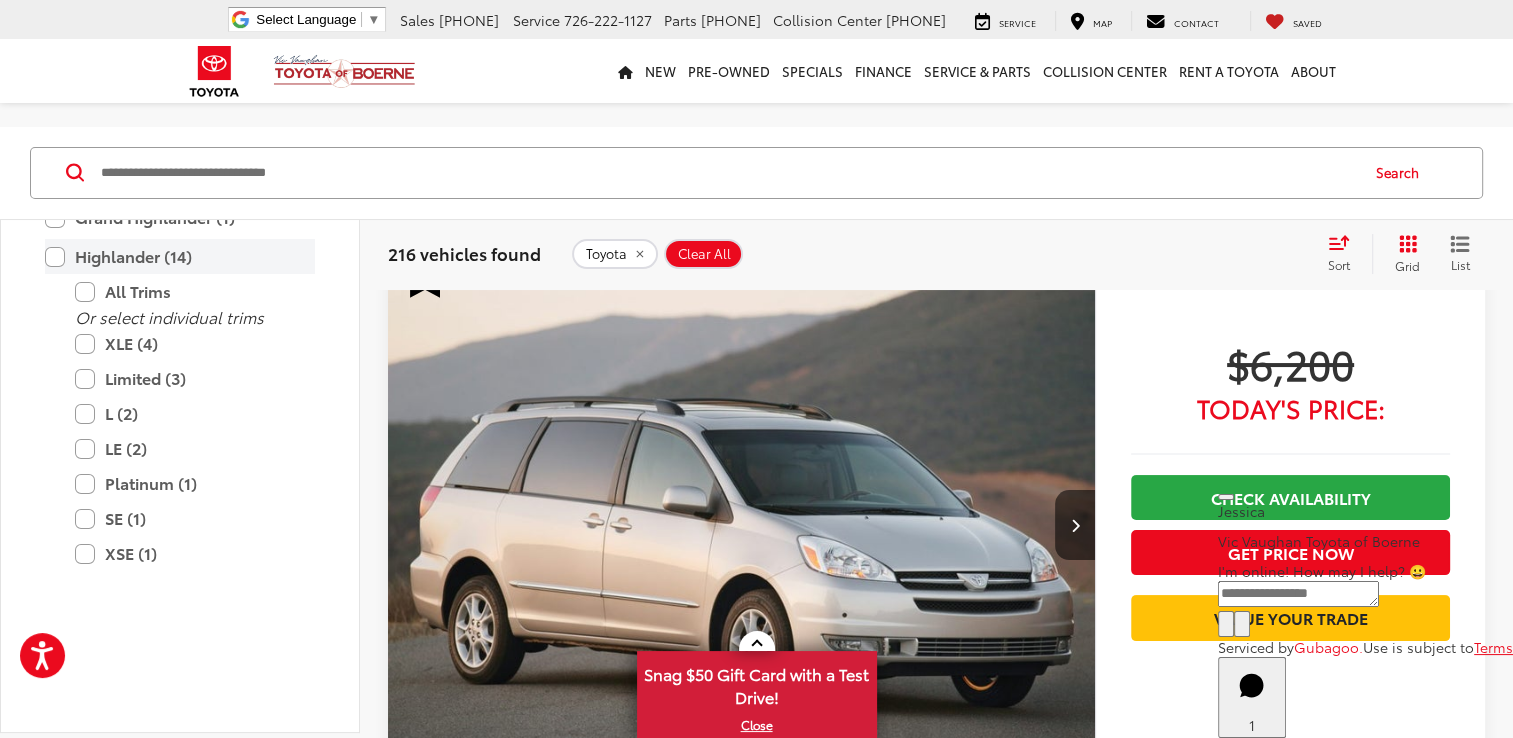 scroll, scrollTop: 80, scrollLeft: 0, axis: vertical 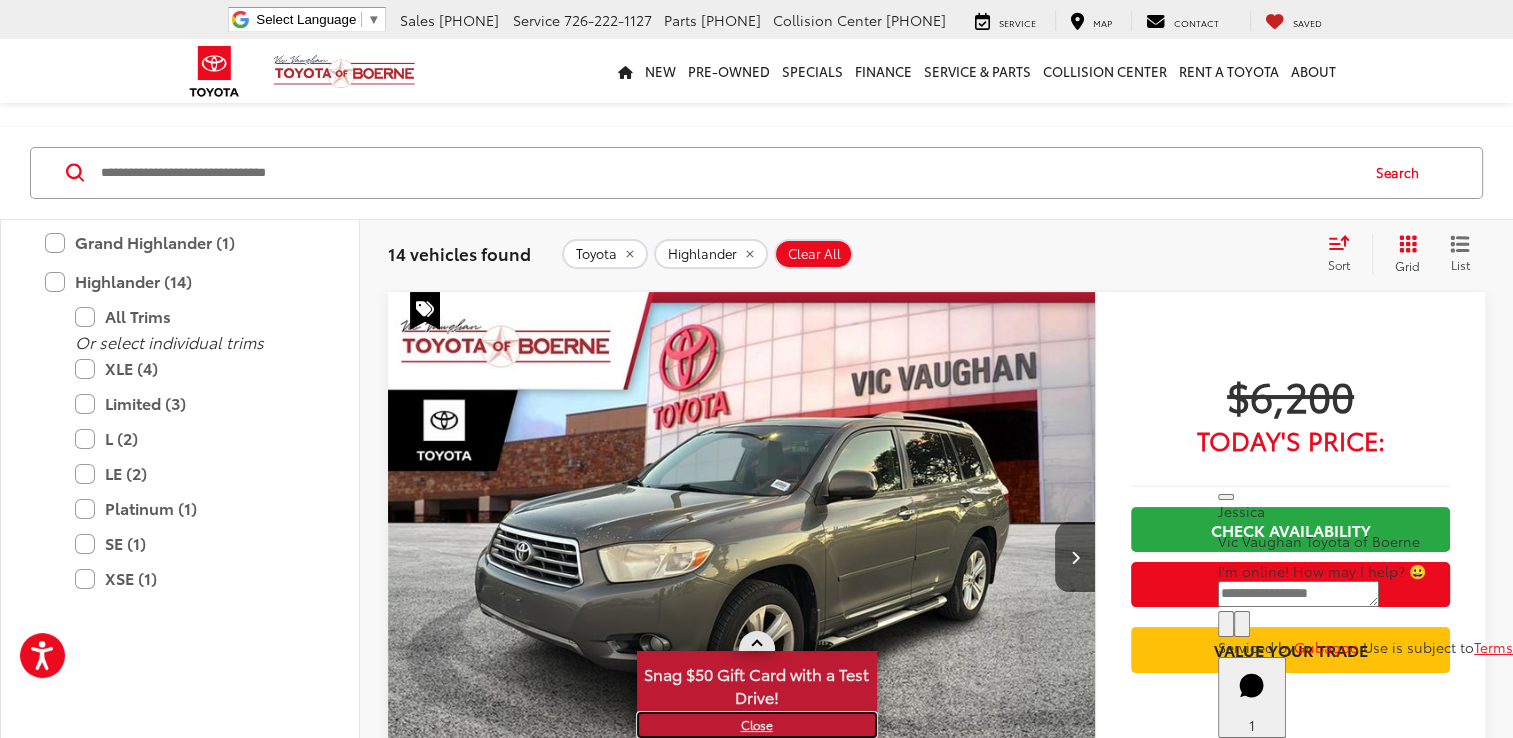 click on "X" at bounding box center [757, 725] 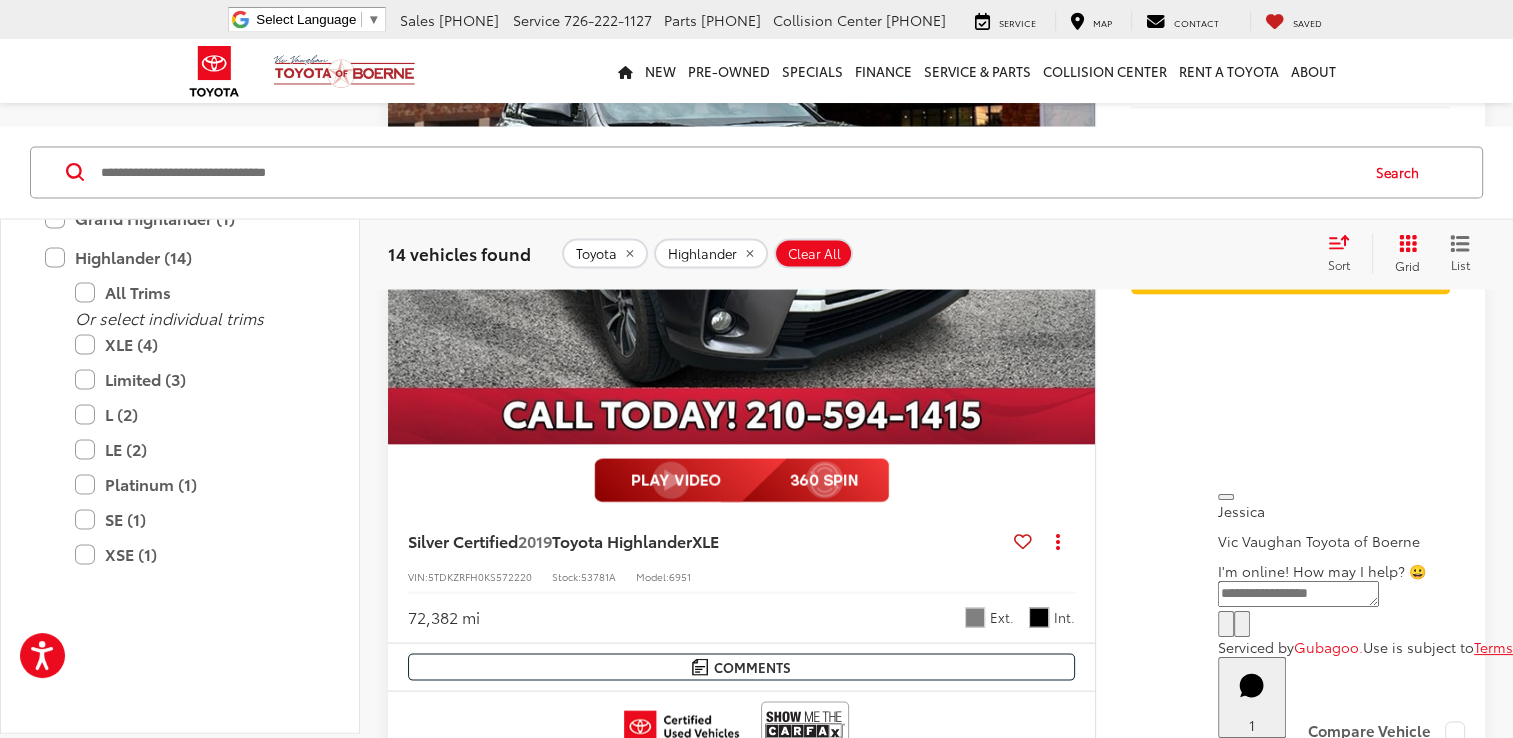 scroll, scrollTop: 3980, scrollLeft: 0, axis: vertical 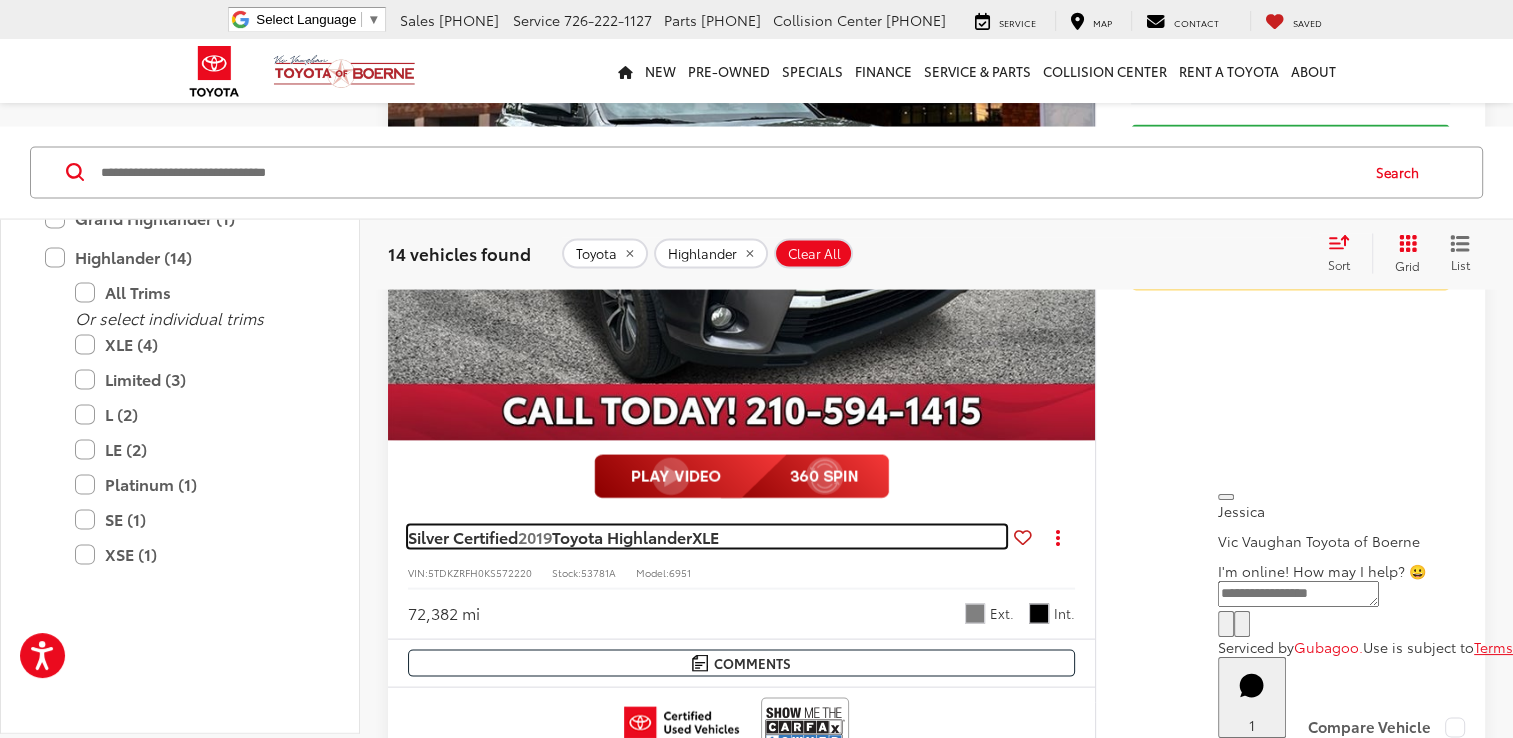 click on "Toyota Highlander" at bounding box center (622, 536) 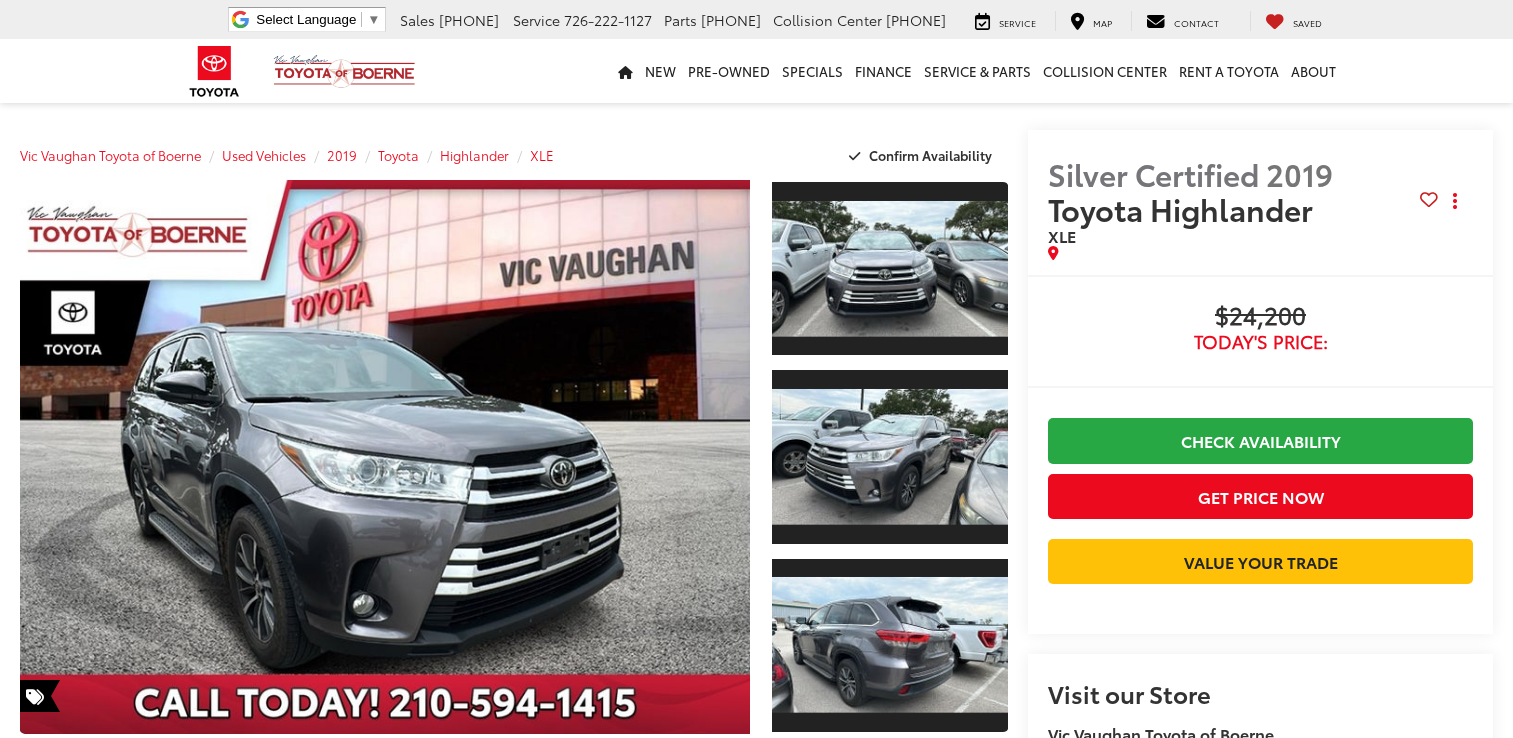scroll, scrollTop: 0, scrollLeft: 0, axis: both 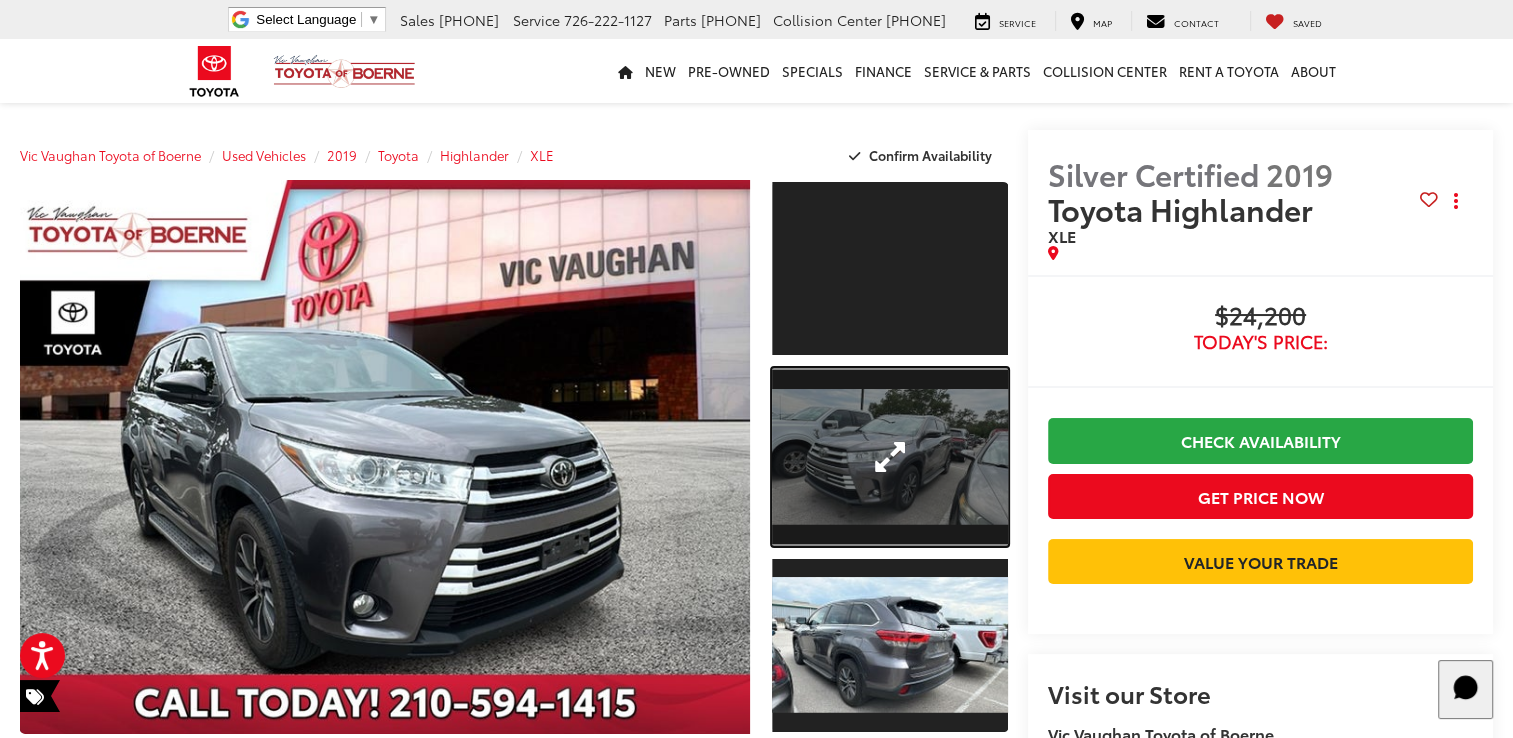 click at bounding box center [890, 456] 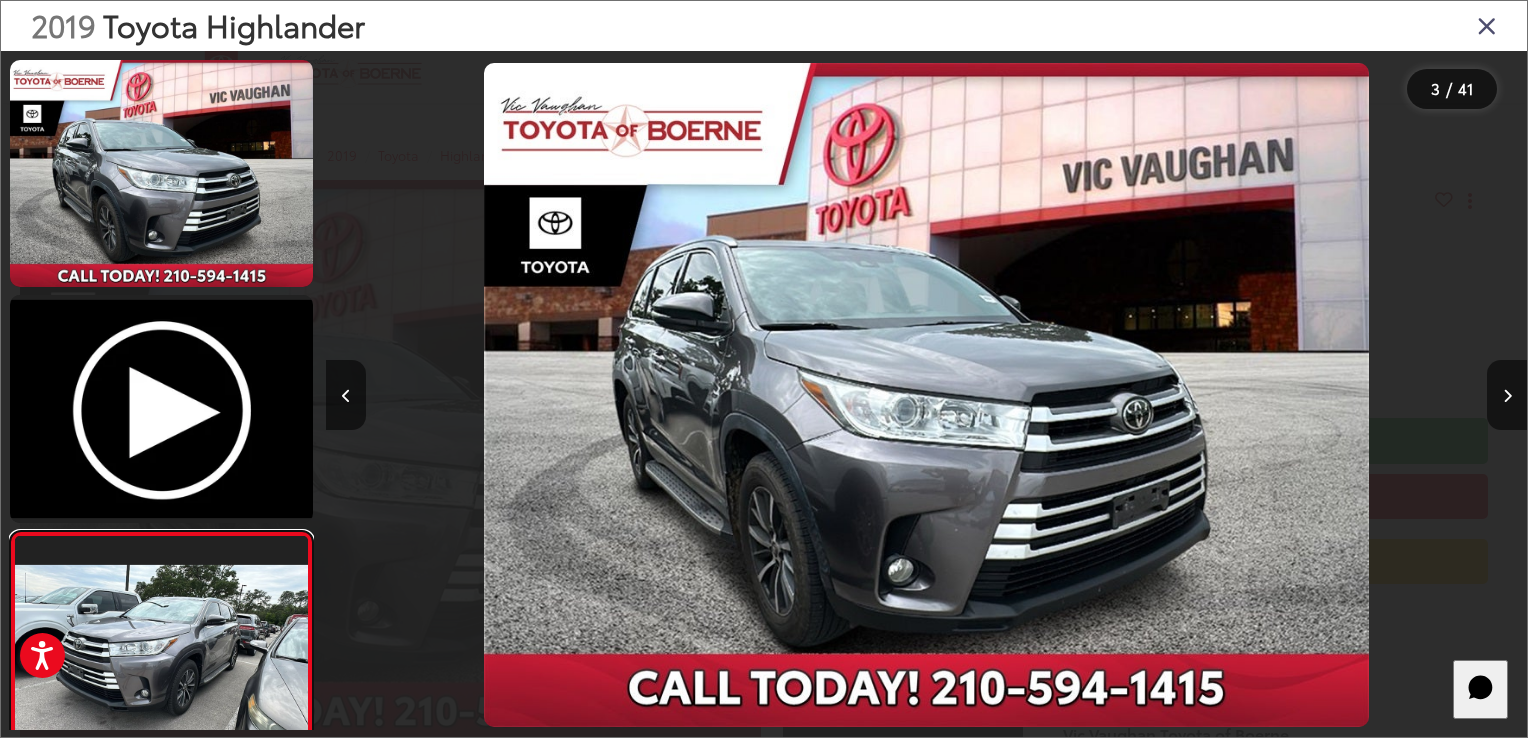 scroll, scrollTop: 41, scrollLeft: 0, axis: vertical 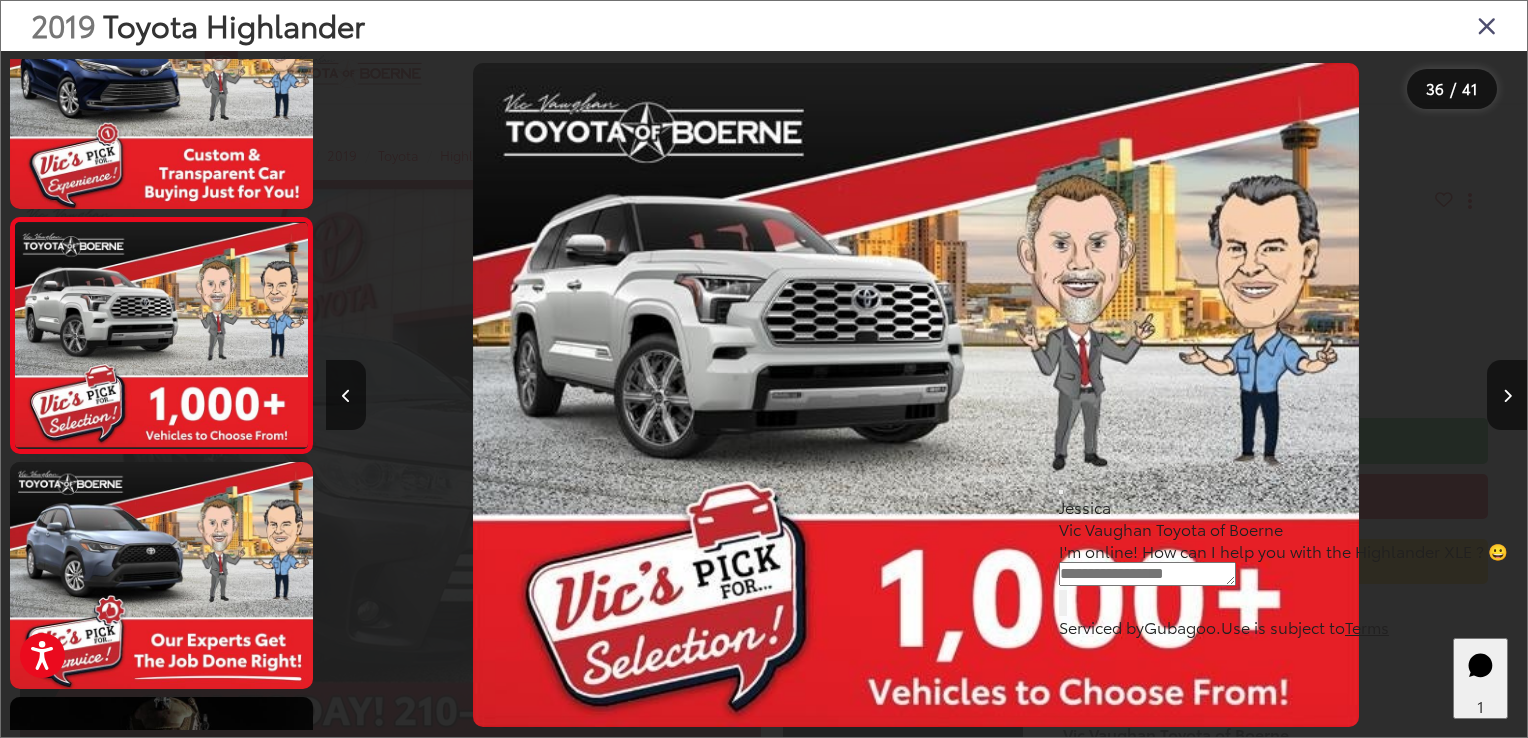 click at bounding box center [1487, 25] 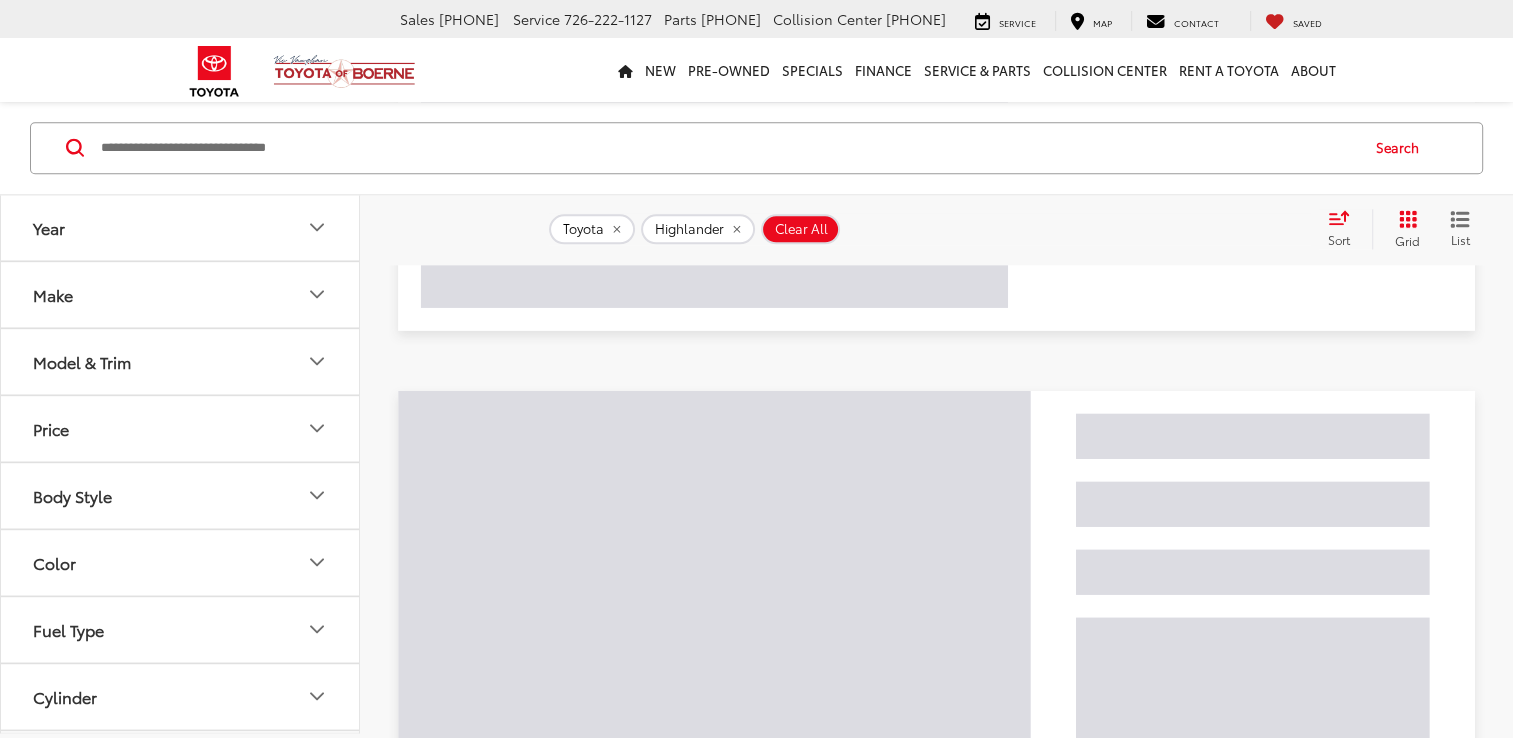scroll, scrollTop: 213, scrollLeft: 0, axis: vertical 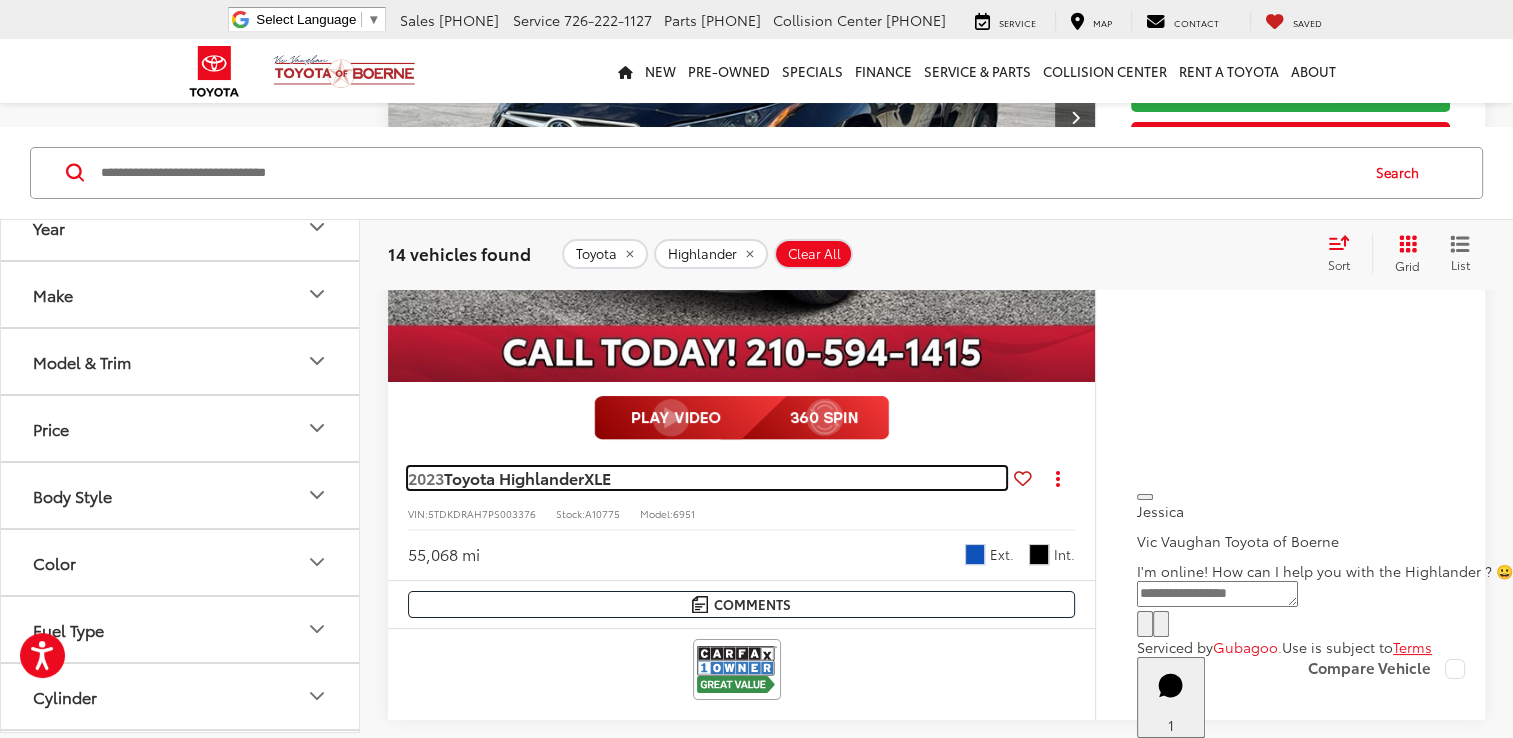 click on "Toyota Highlander" at bounding box center (514, 477) 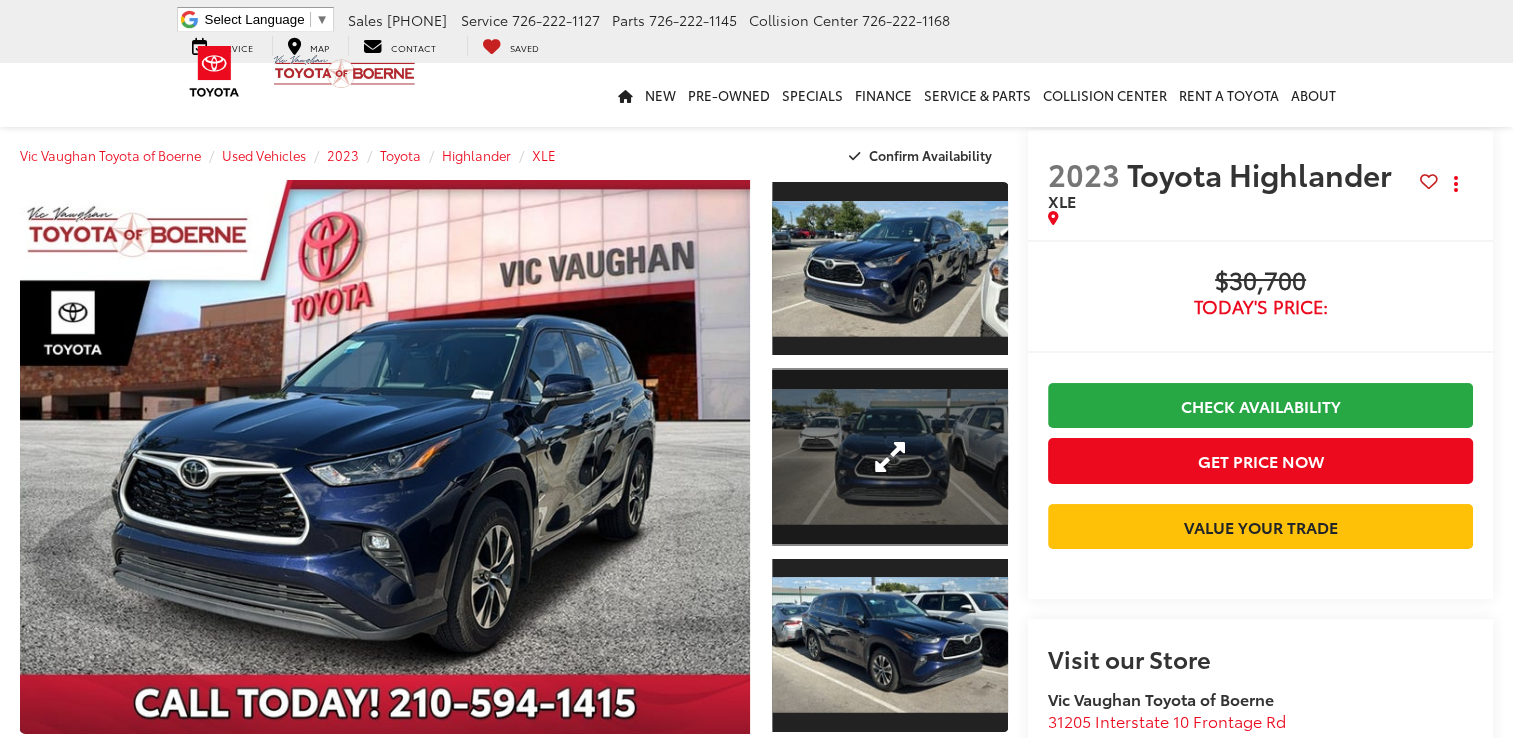 scroll, scrollTop: 36, scrollLeft: 0, axis: vertical 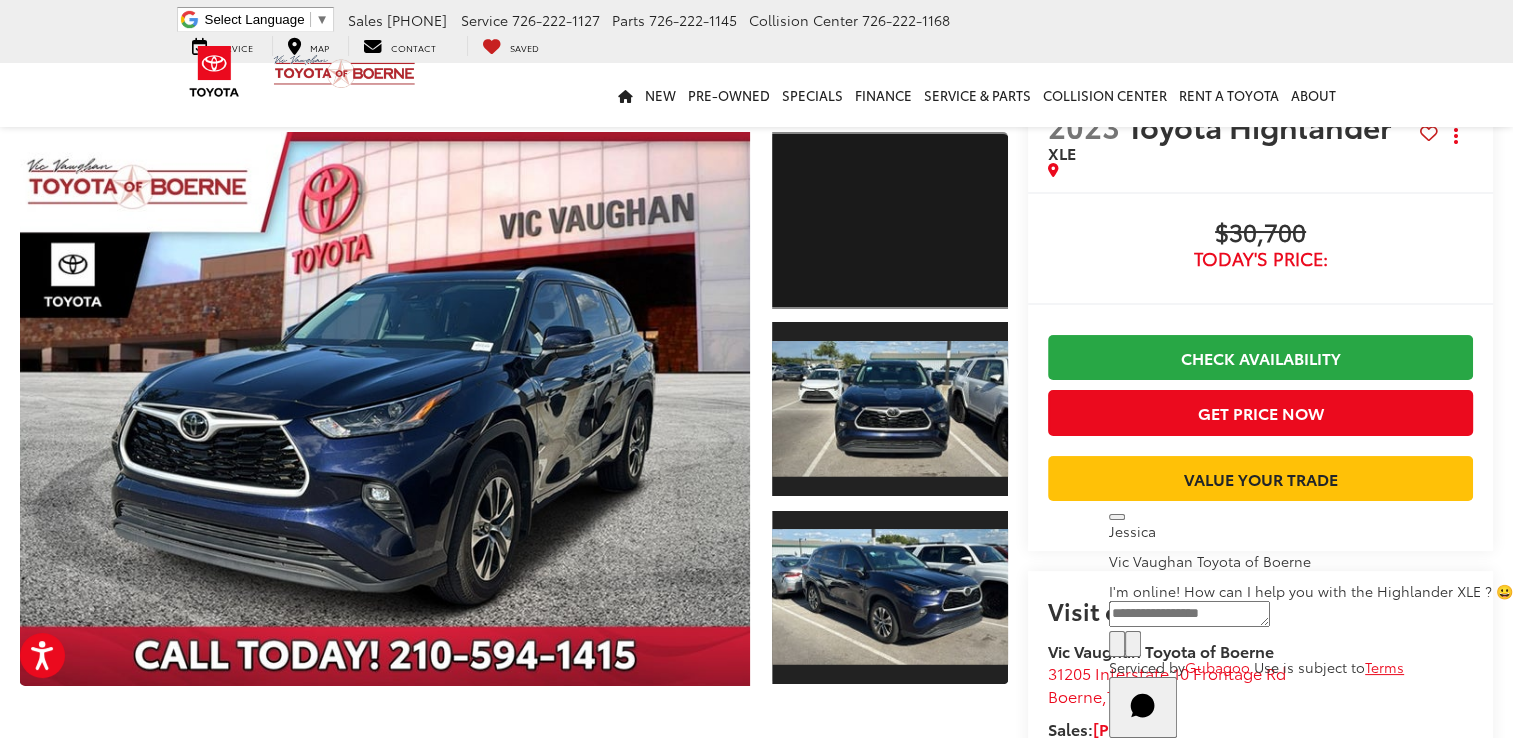 click at bounding box center (890, 220) 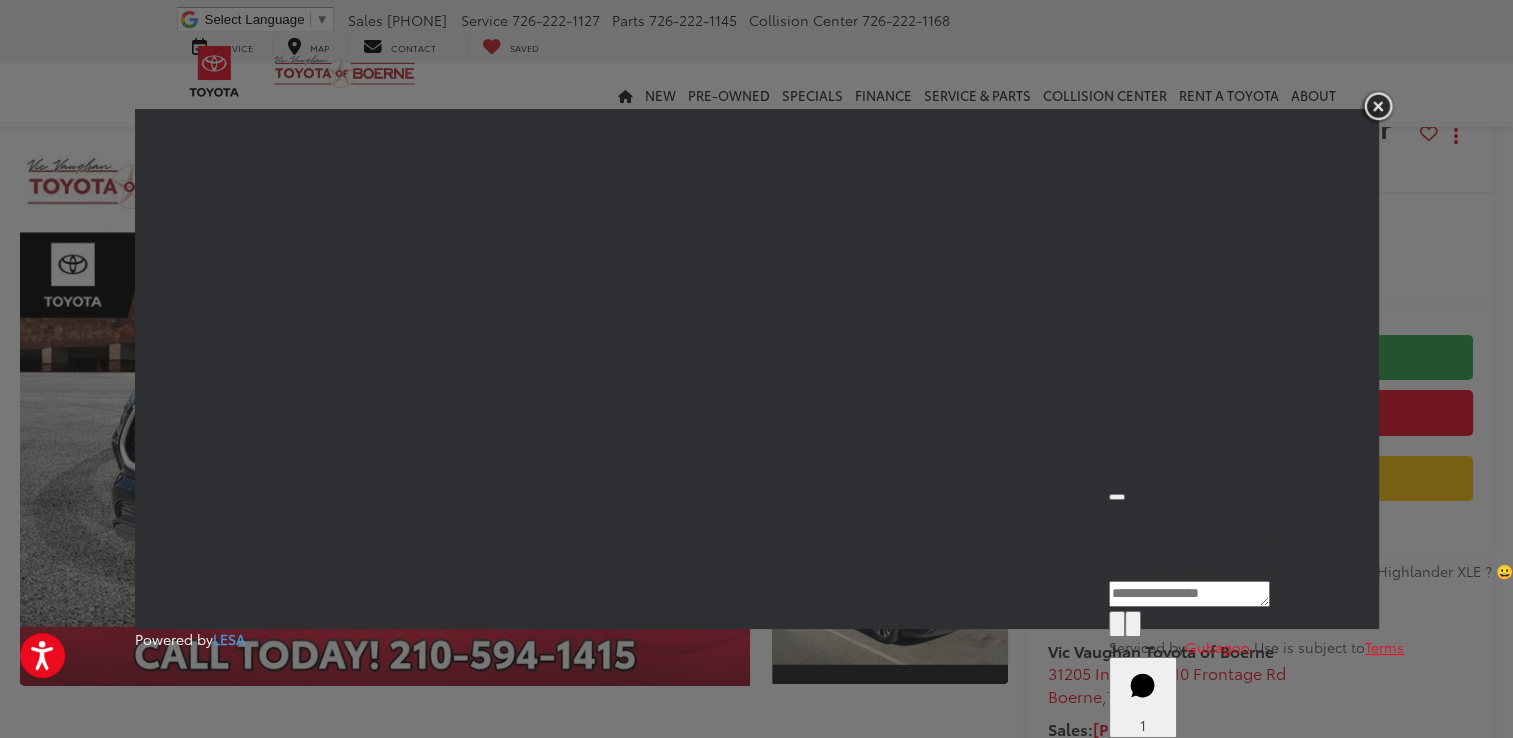 click at bounding box center (1378, 106) 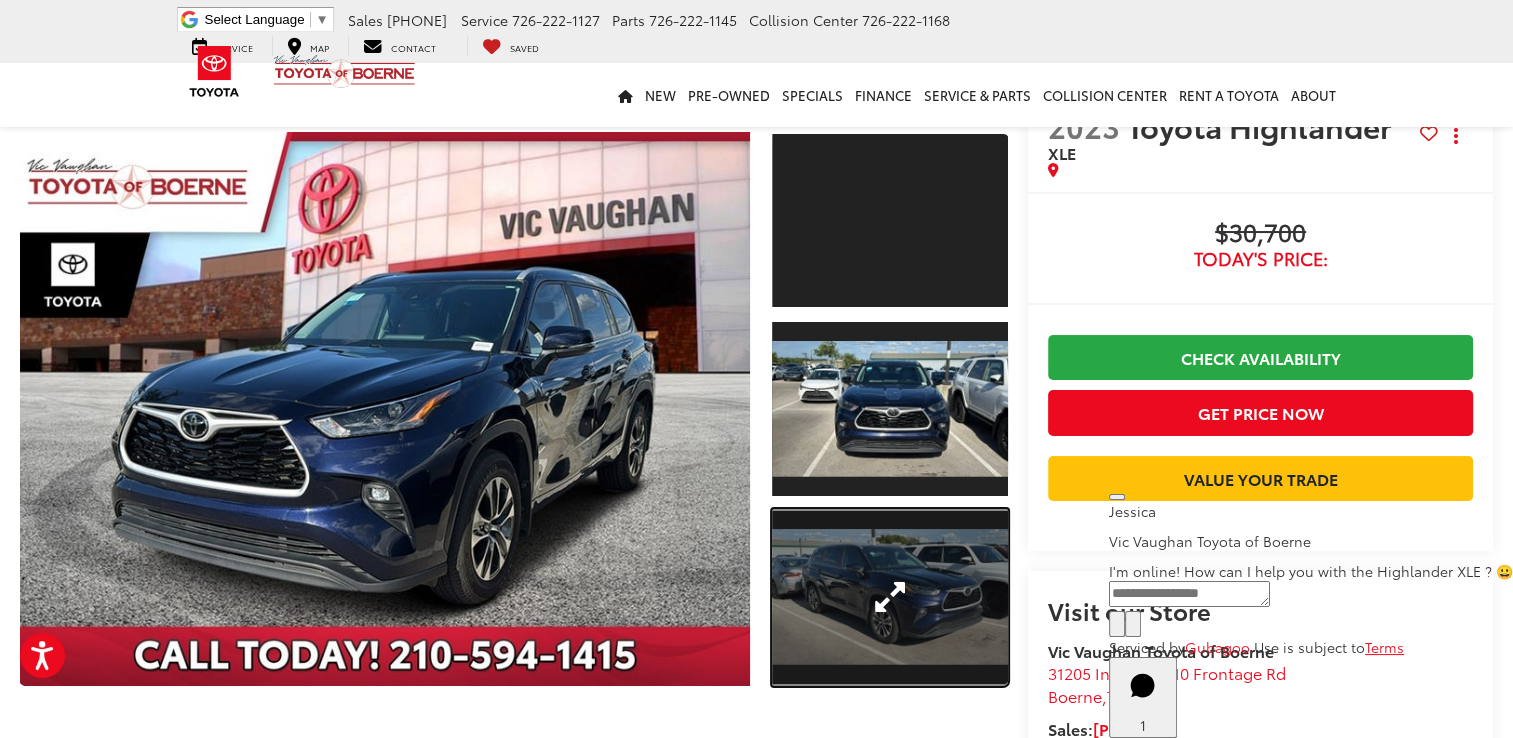 click at bounding box center [890, 597] 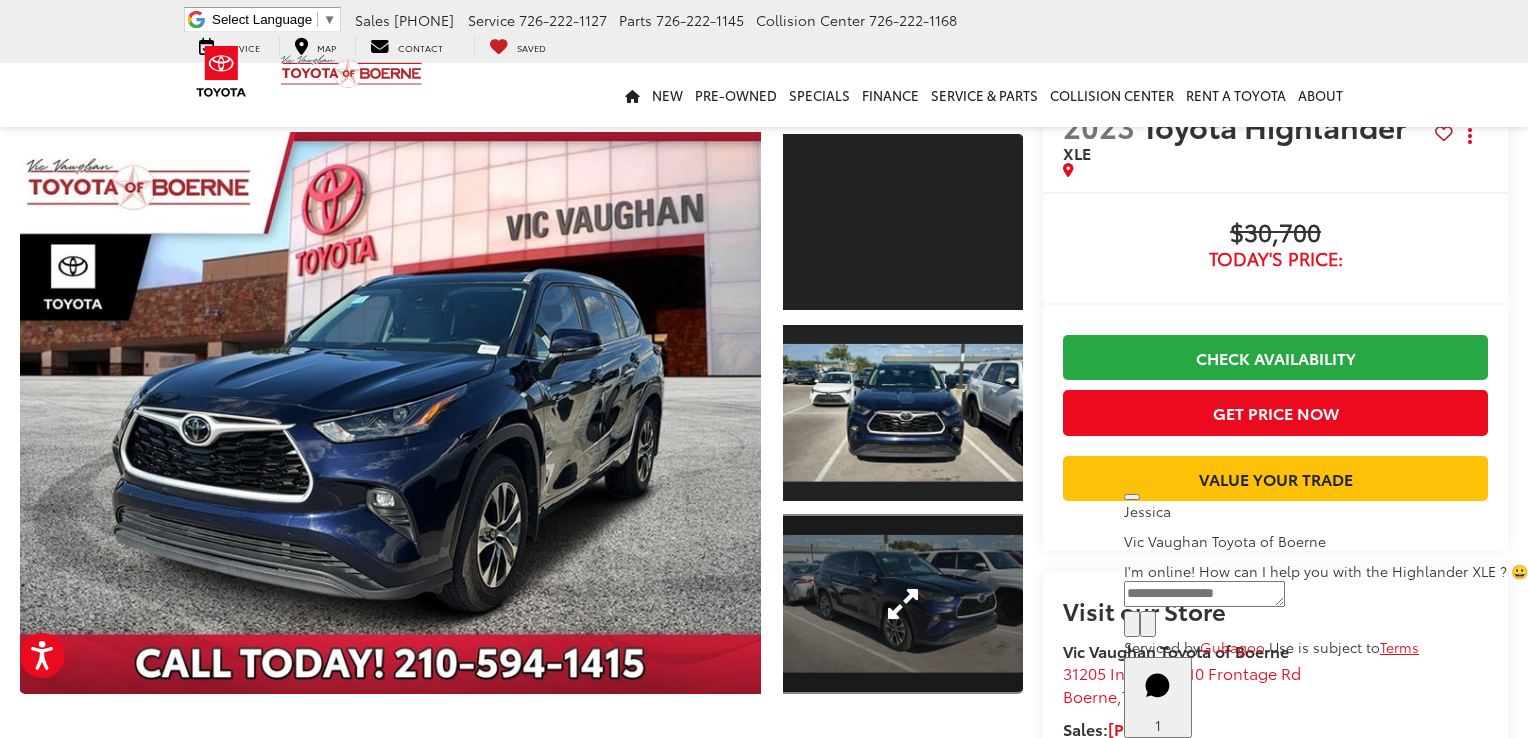 scroll, scrollTop: 500, scrollLeft: 0, axis: vertical 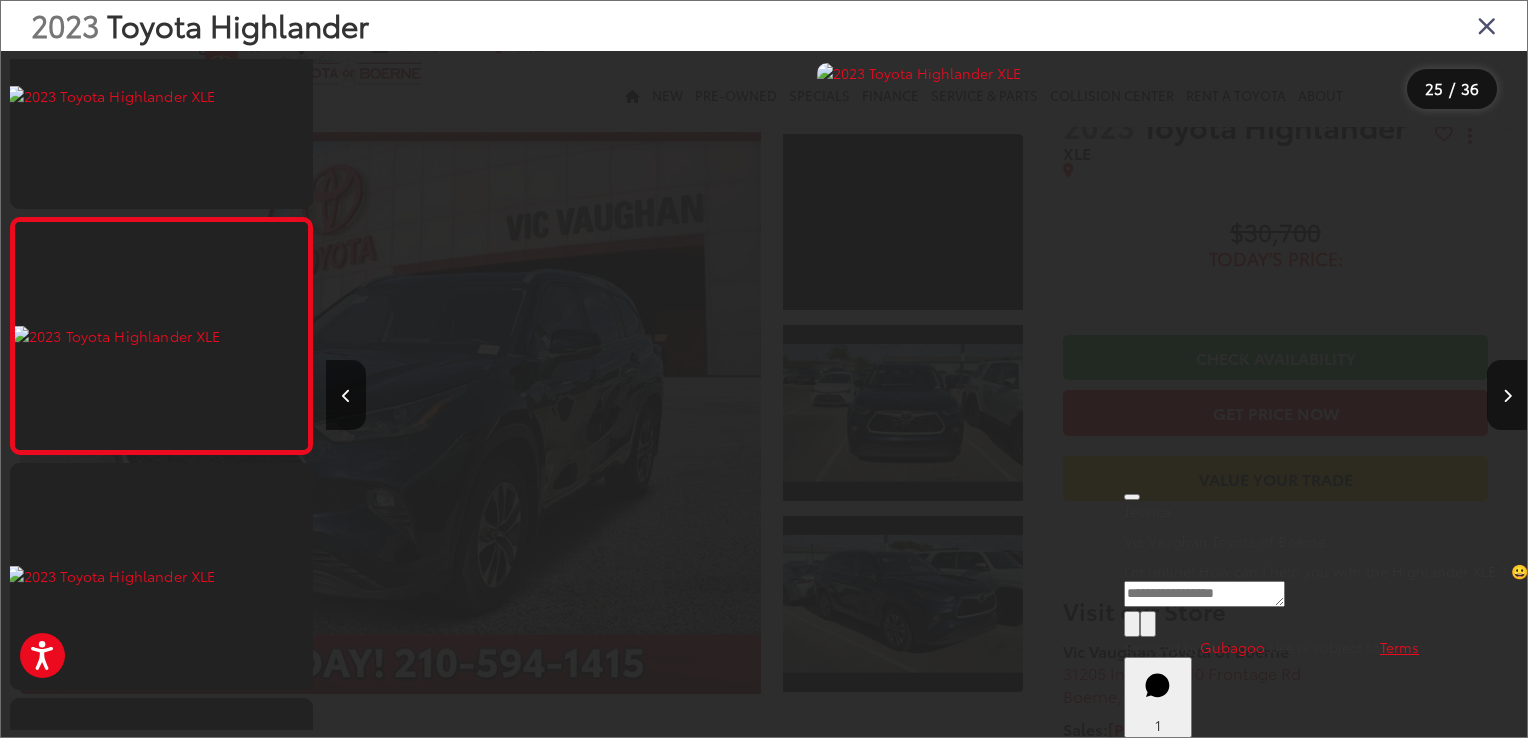 click at bounding box center (1487, 25) 